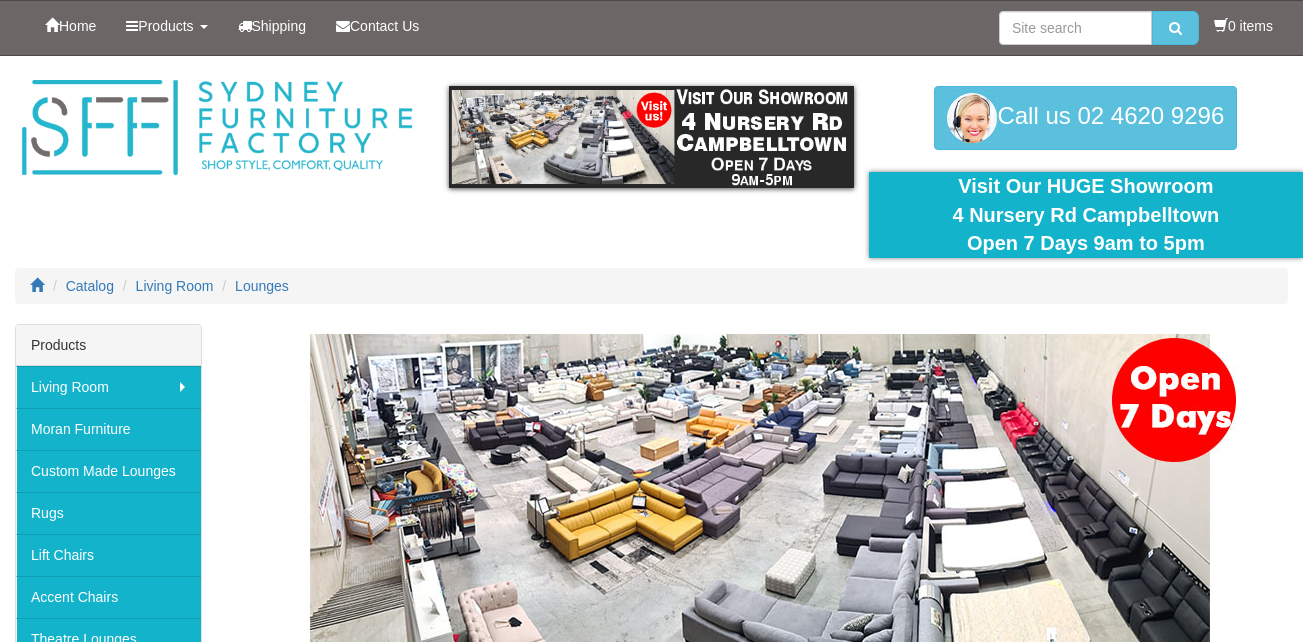 scroll, scrollTop: 0, scrollLeft: 0, axis: both 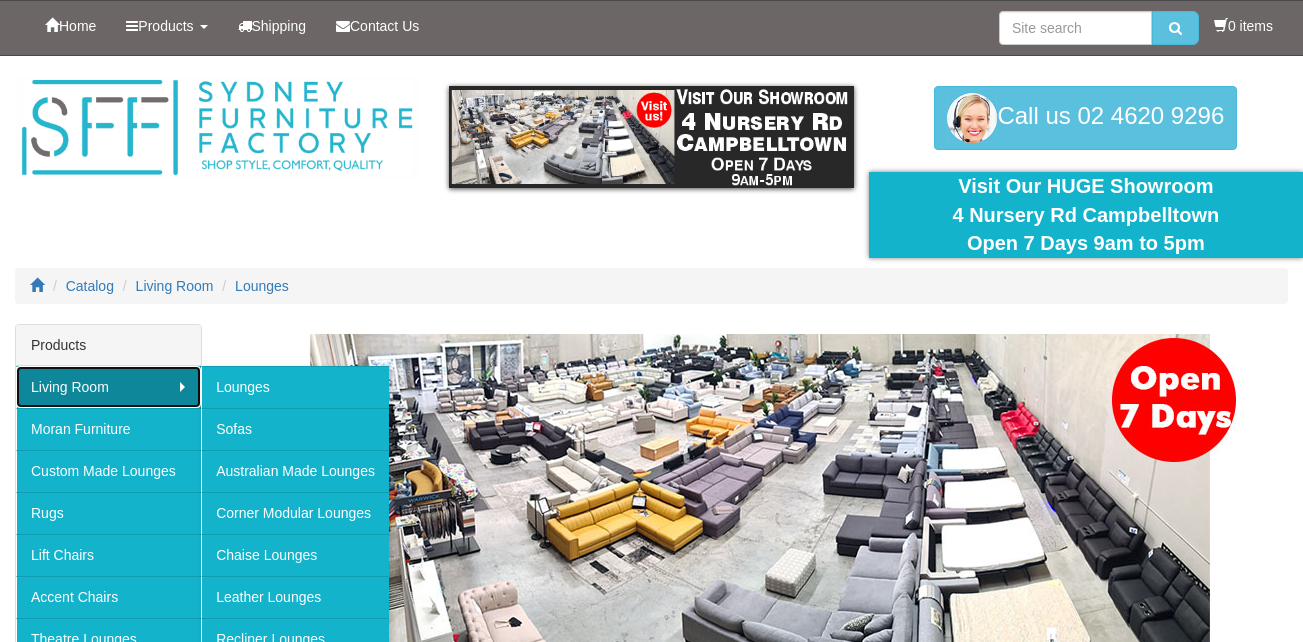 click on "Living Room" at bounding box center (108, 387) 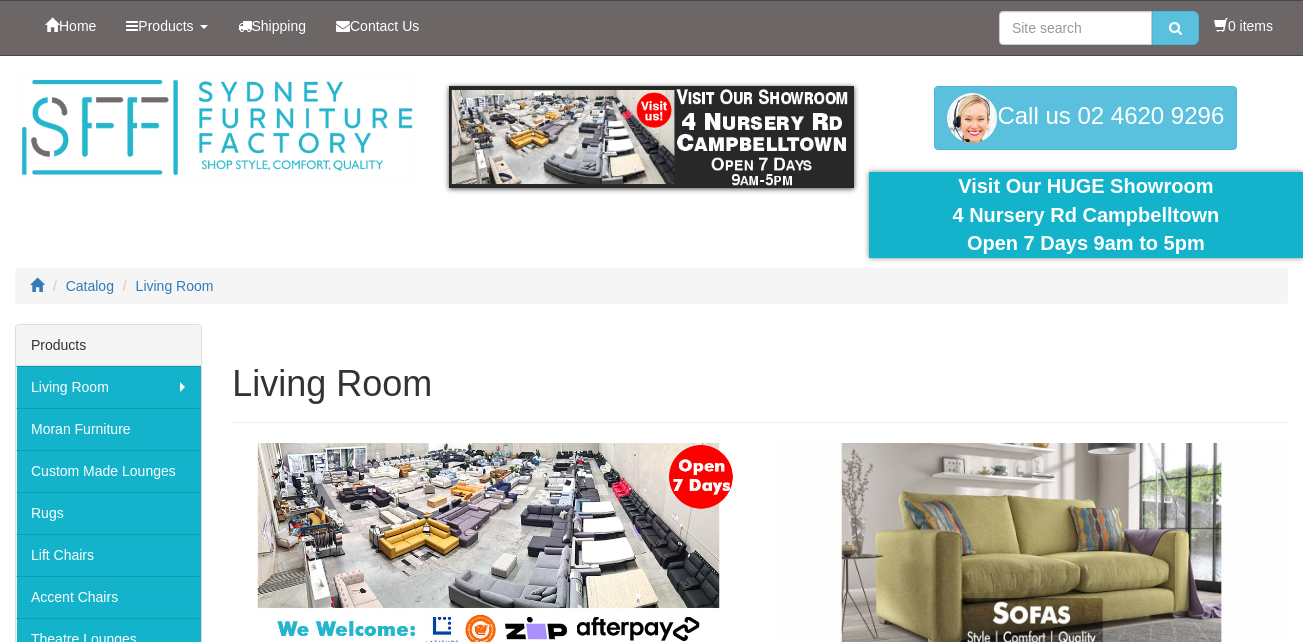 scroll, scrollTop: 0, scrollLeft: 0, axis: both 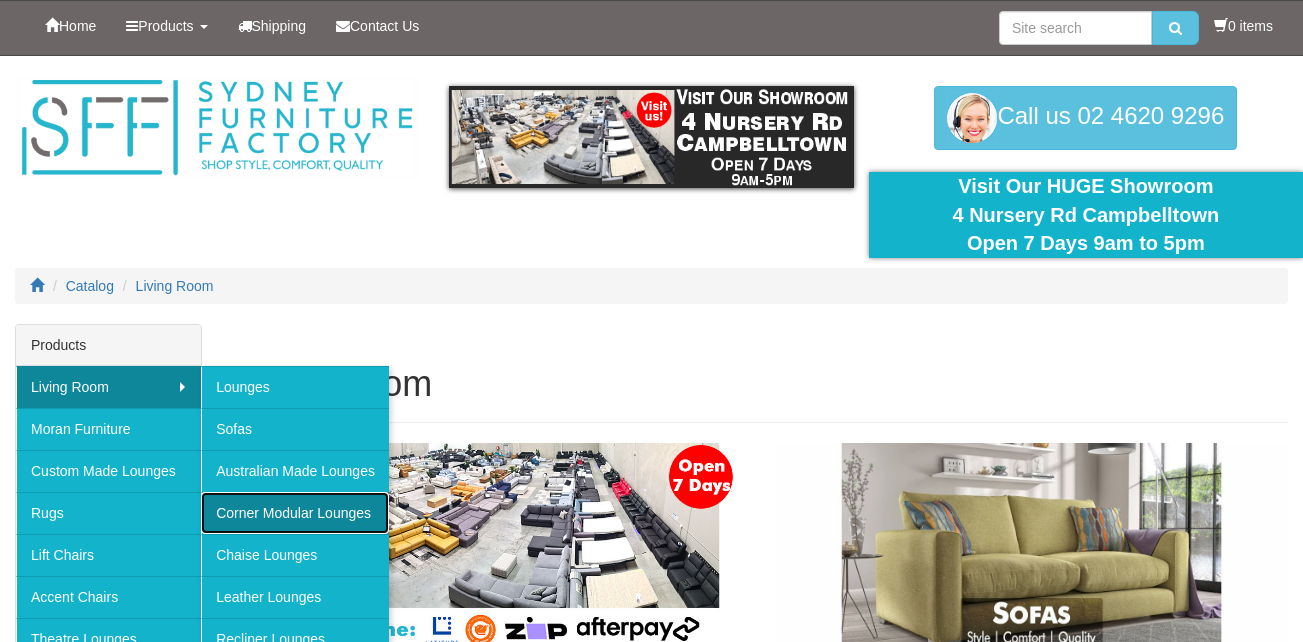 click on "Corner Modular Lounges" at bounding box center (295, 513) 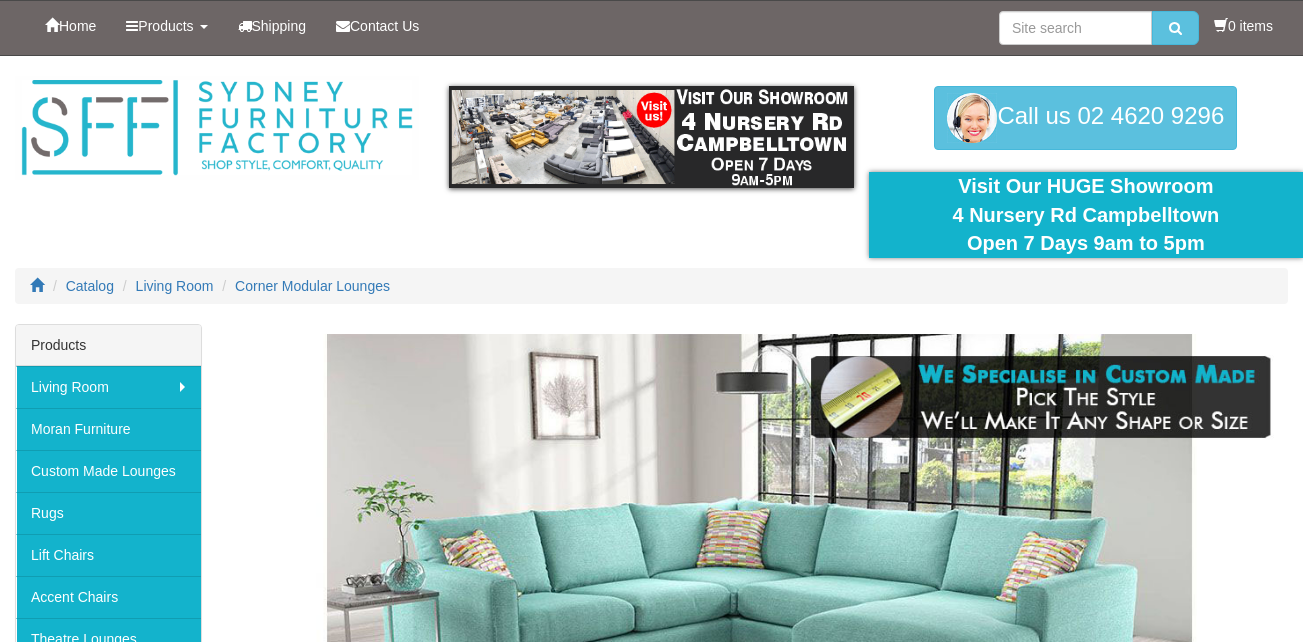scroll, scrollTop: 0, scrollLeft: 0, axis: both 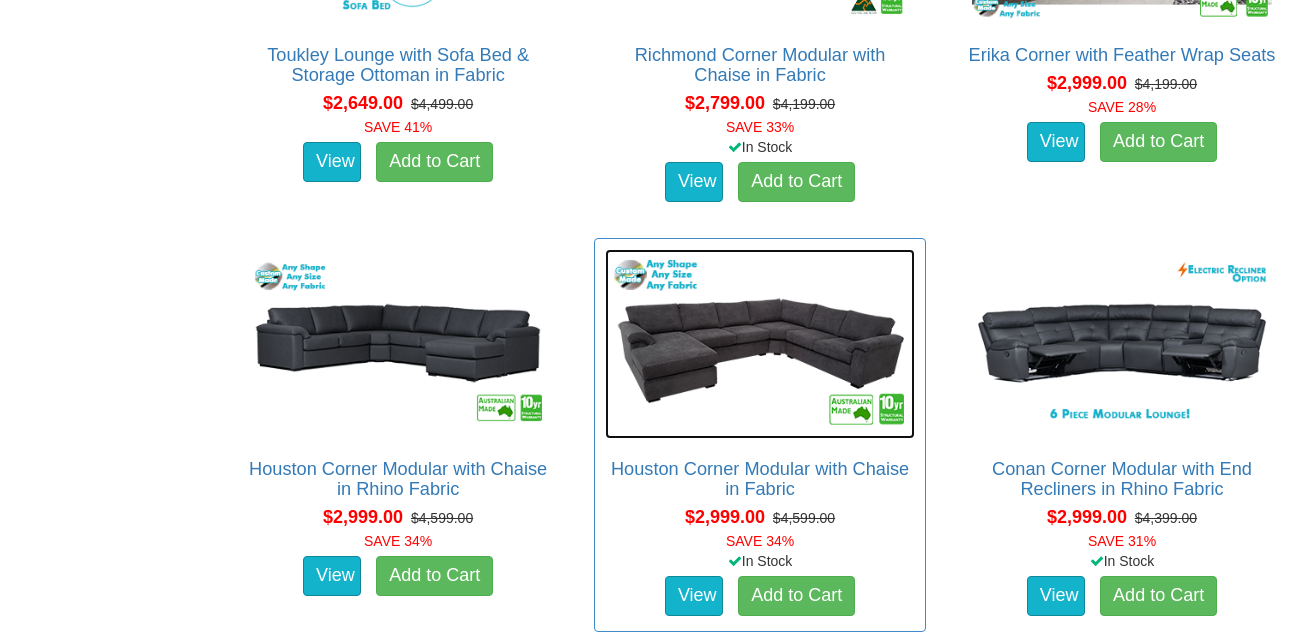click at bounding box center (760, 344) 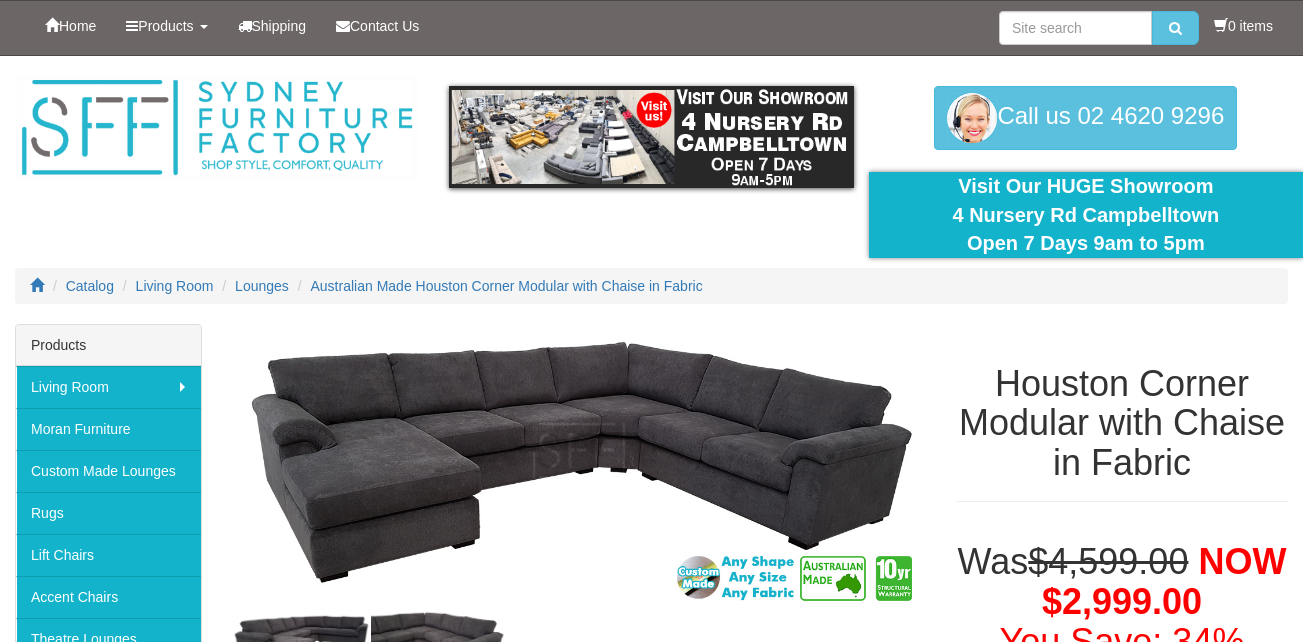 scroll, scrollTop: 0, scrollLeft: 0, axis: both 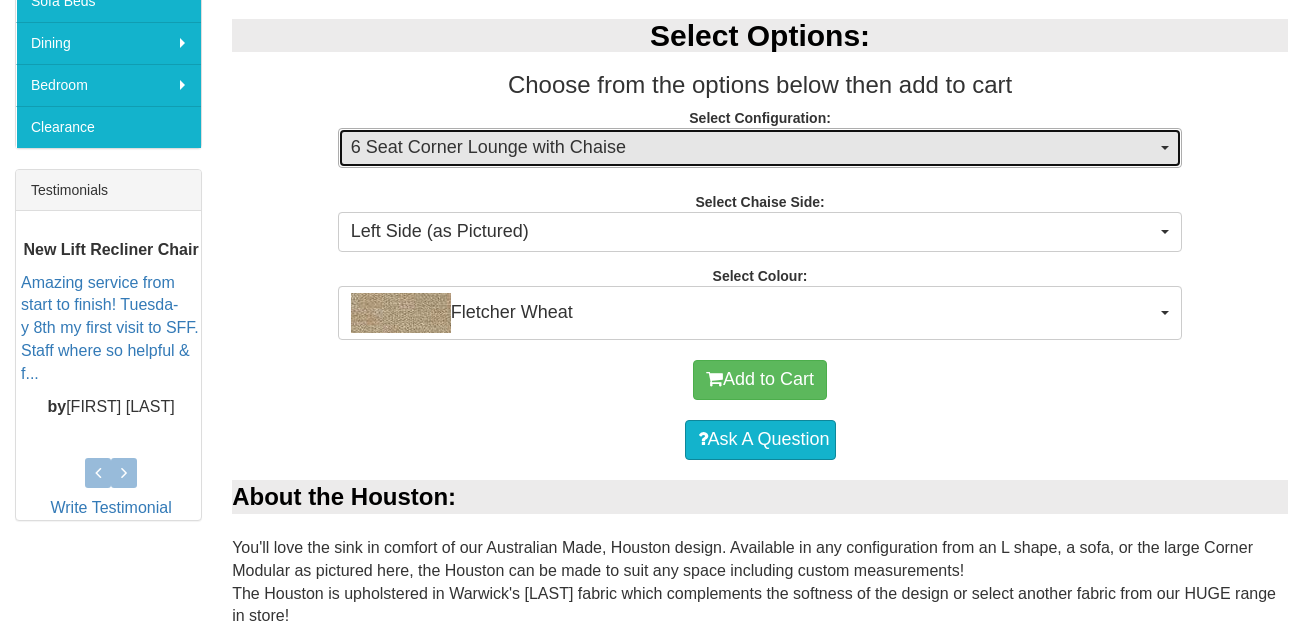 click on "6 Seat Corner Lounge with Chaise" at bounding box center (754, 148) 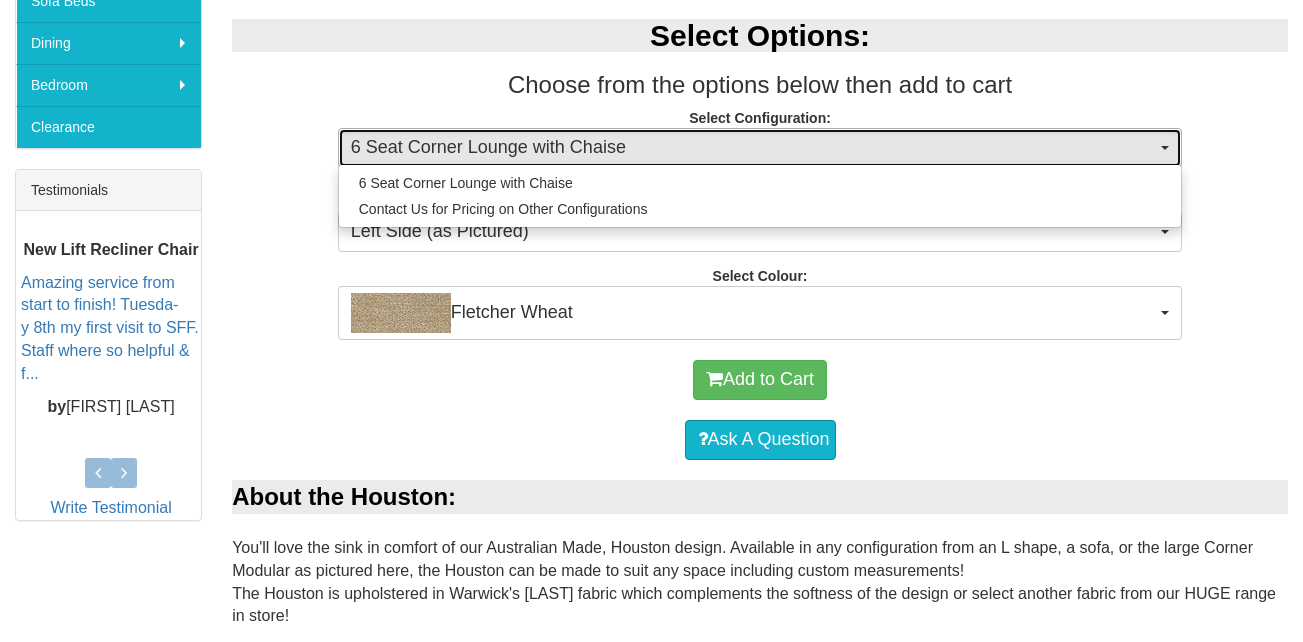 click on "6 Seat Corner Lounge with Chaise" at bounding box center [754, 148] 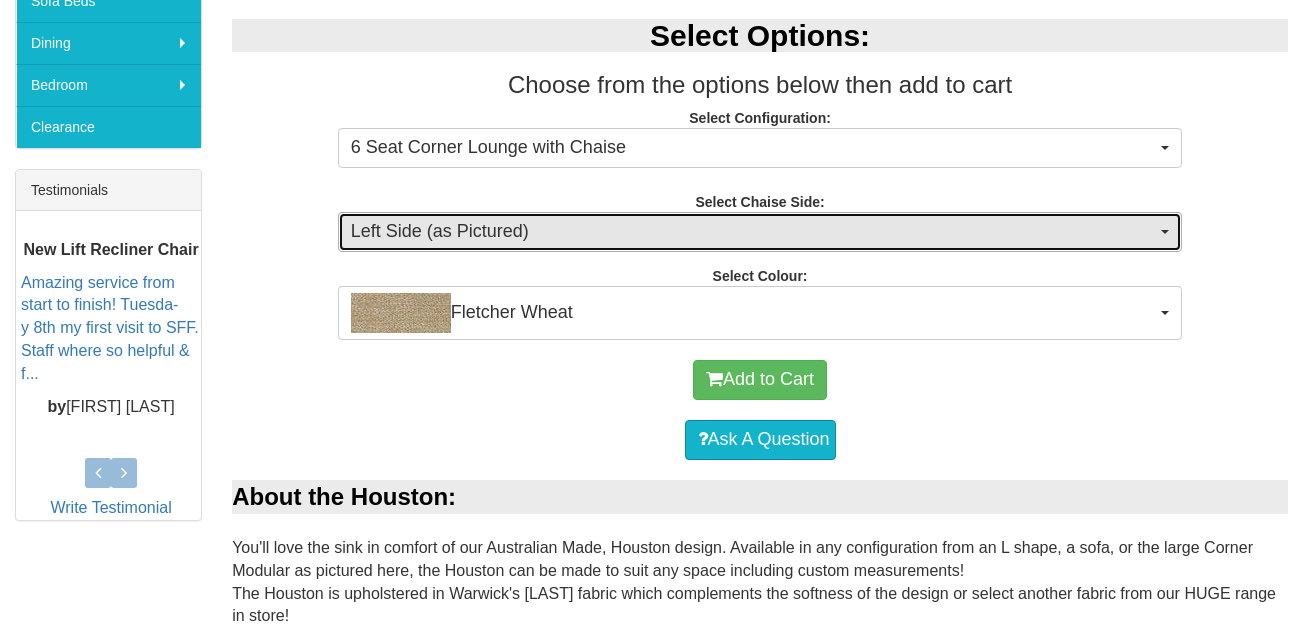 click on "Left Side (as Pictured)" at bounding box center [754, 232] 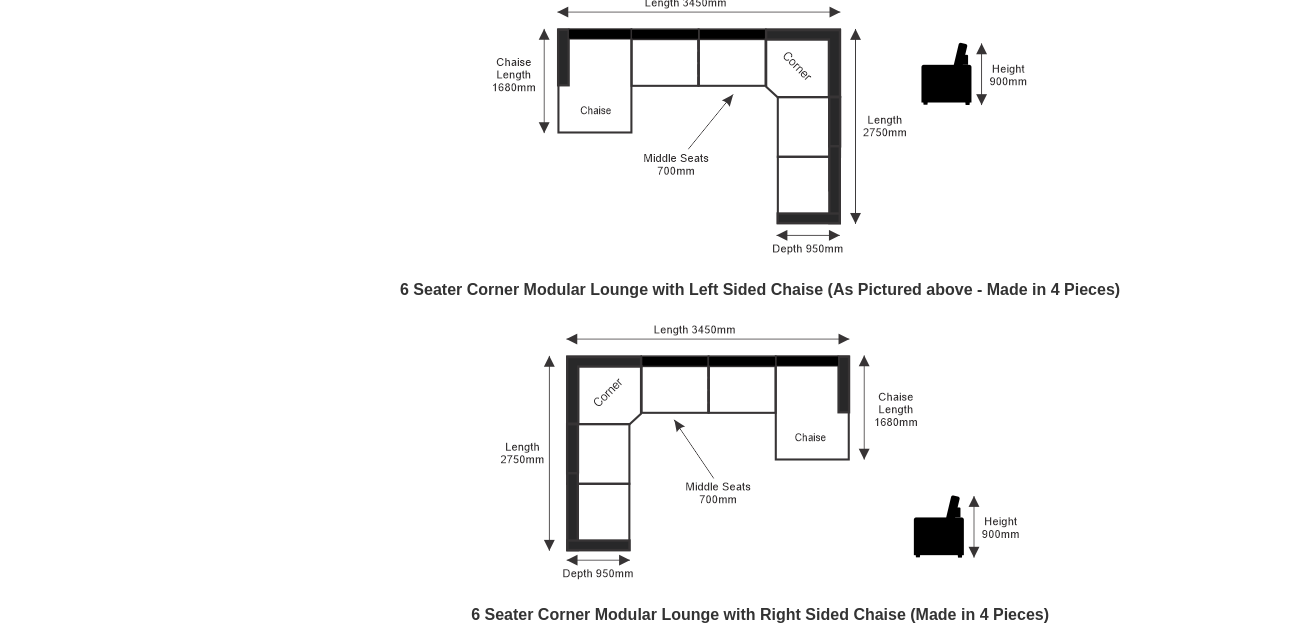 scroll, scrollTop: 1403, scrollLeft: 0, axis: vertical 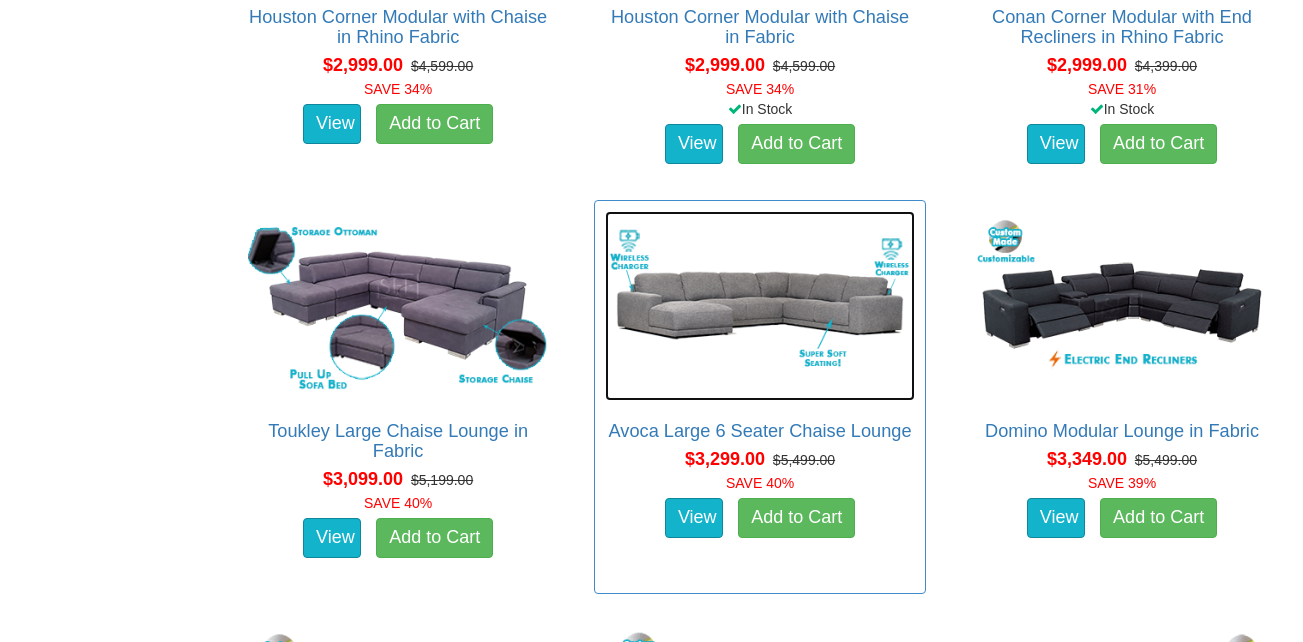 click at bounding box center [760, 306] 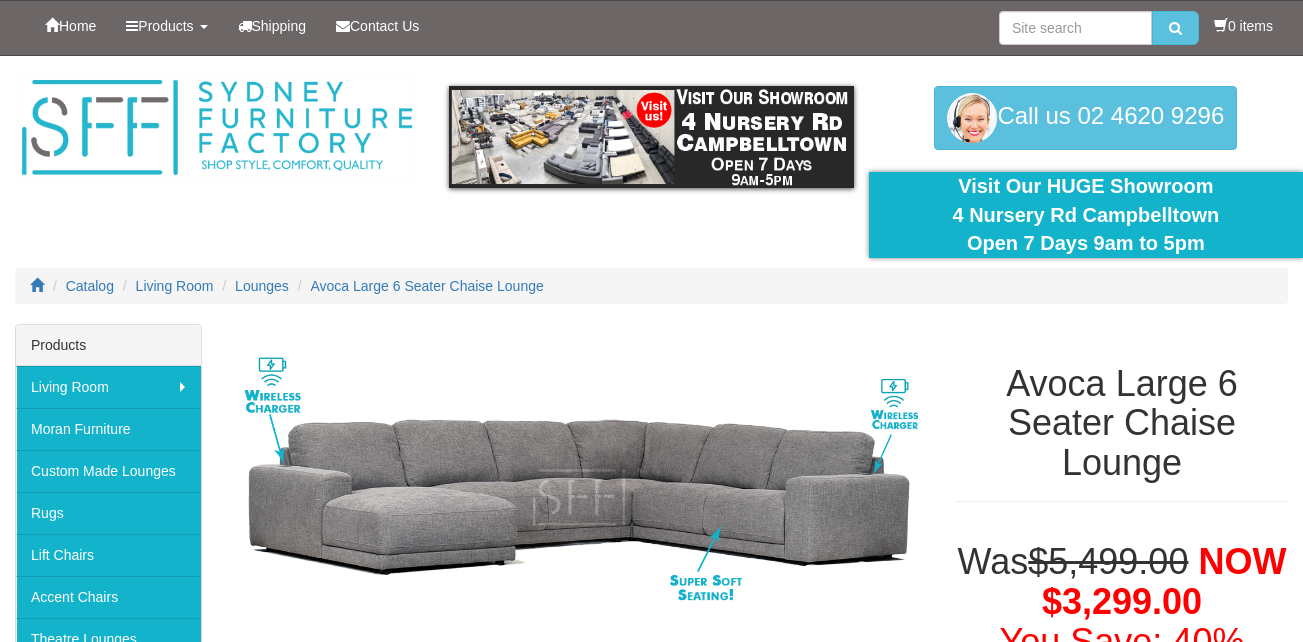 scroll, scrollTop: 0, scrollLeft: 0, axis: both 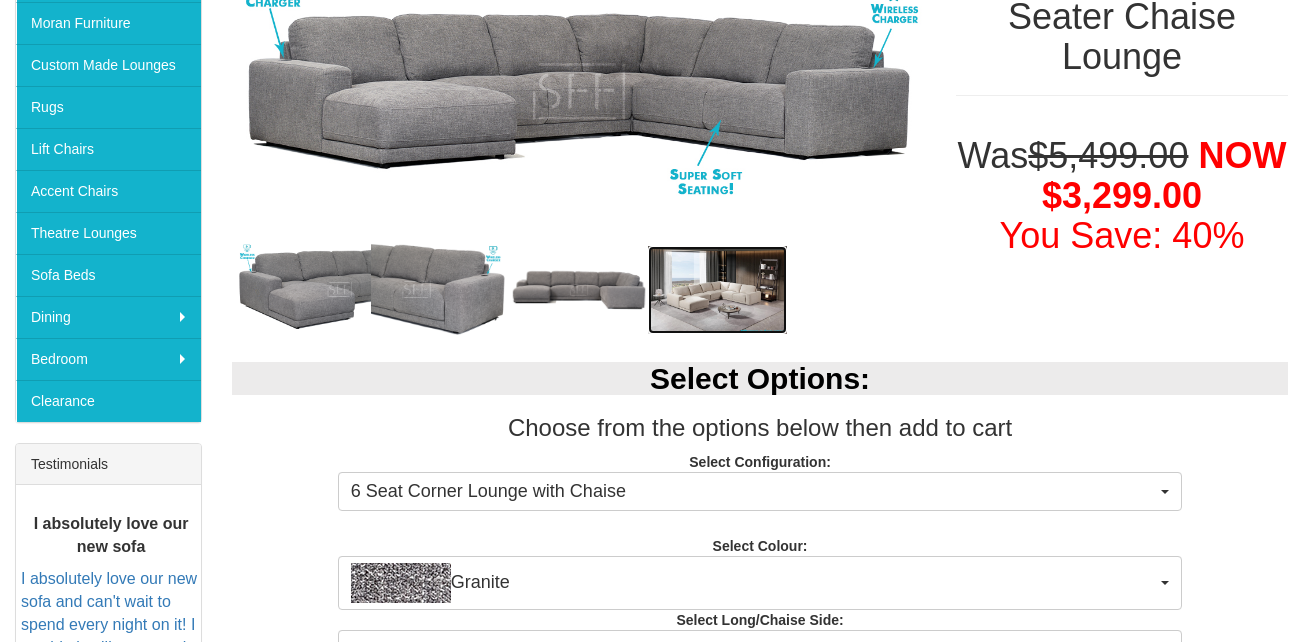 click at bounding box center (717, 290) 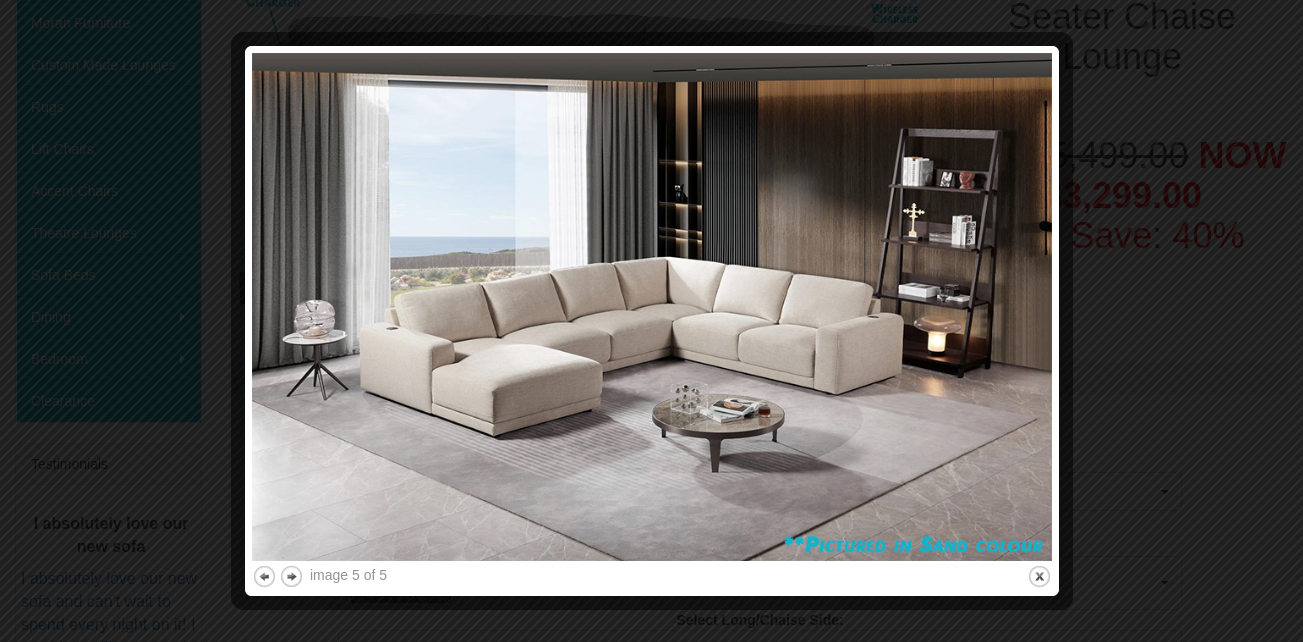 click at bounding box center [651, 321] 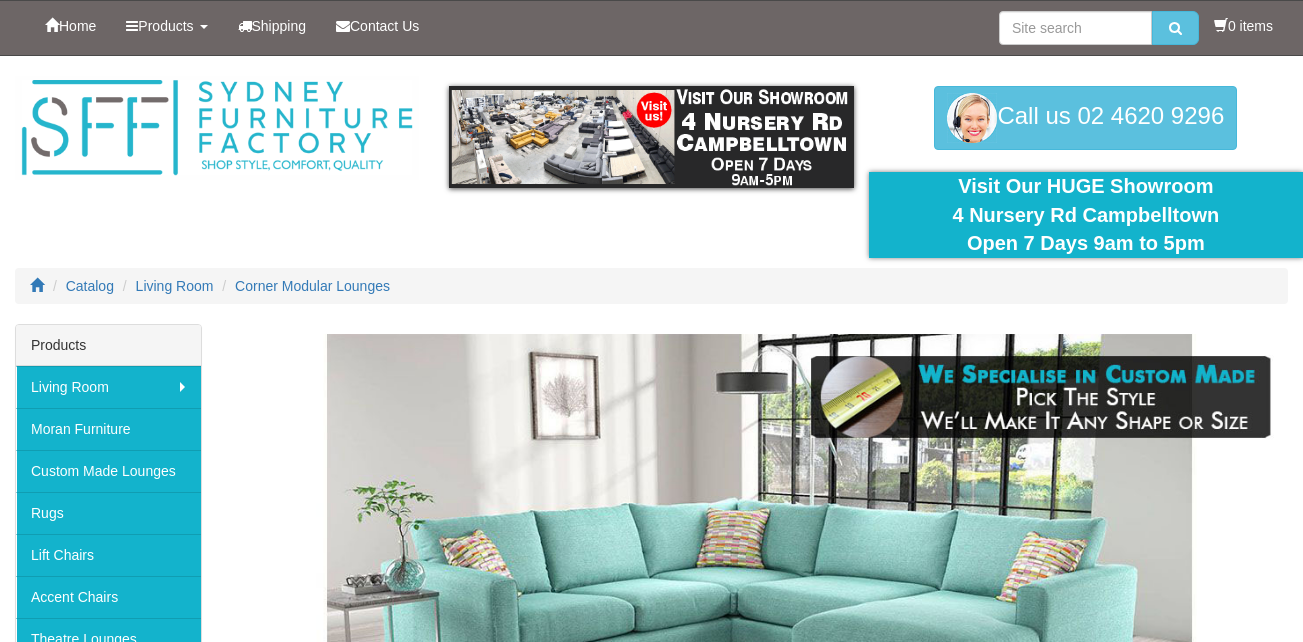 scroll, scrollTop: 3054, scrollLeft: 0, axis: vertical 